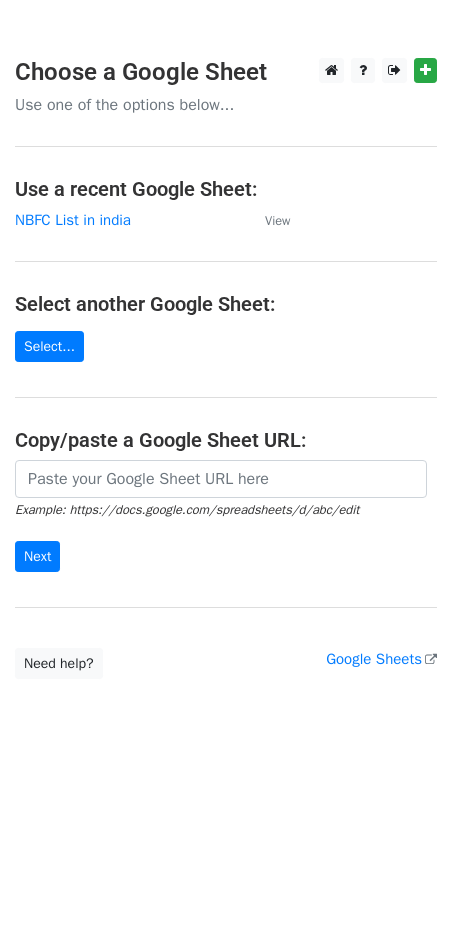 scroll, scrollTop: 0, scrollLeft: 0, axis: both 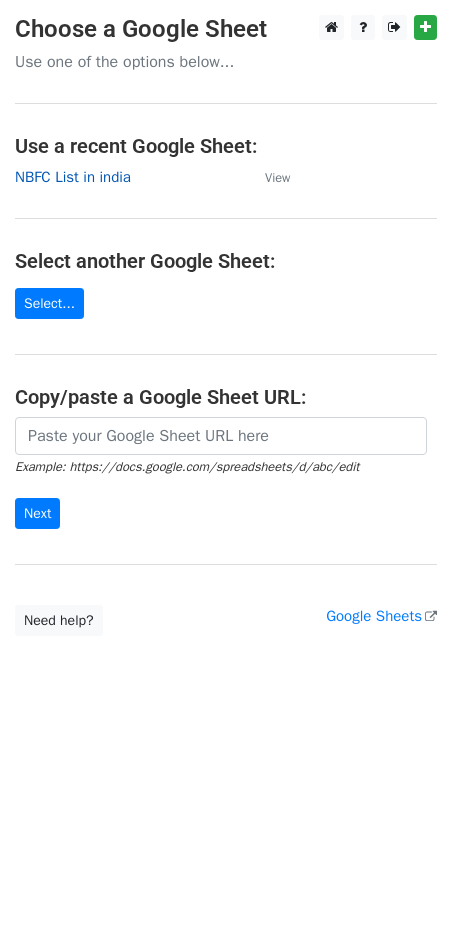 click on "NBFC List in india" at bounding box center [73, 177] 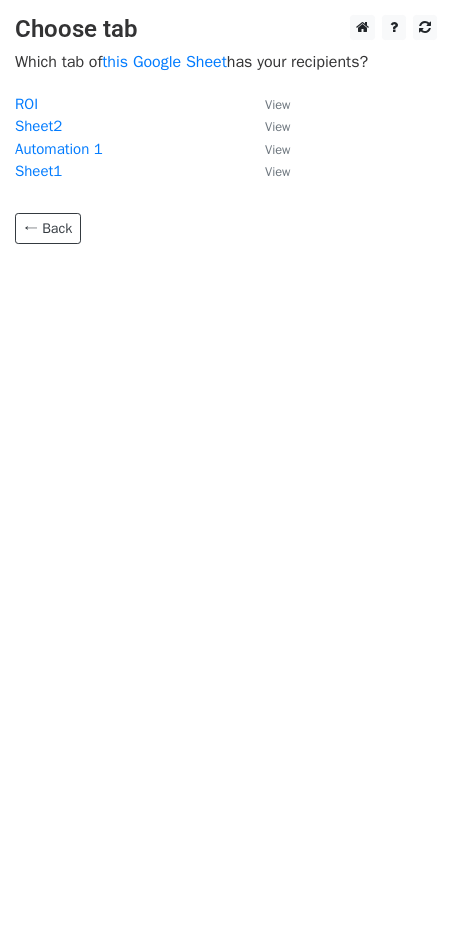 scroll, scrollTop: 0, scrollLeft: 0, axis: both 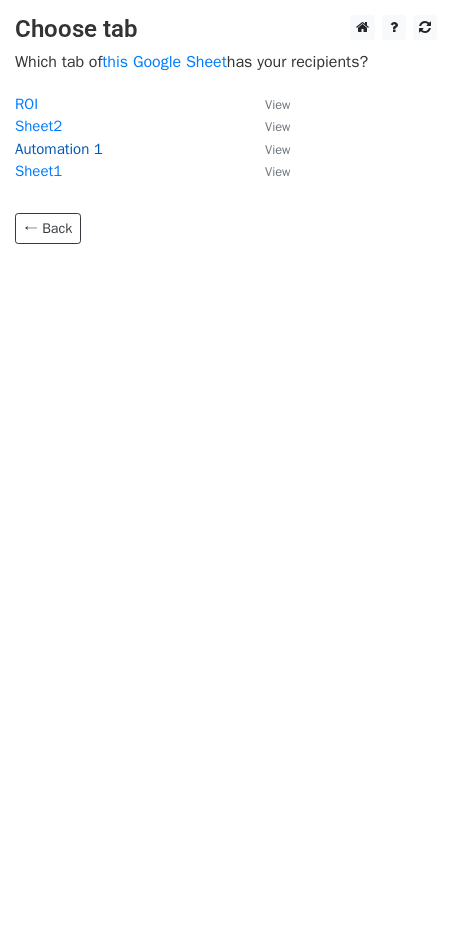 click on "Automation 1" at bounding box center [59, 149] 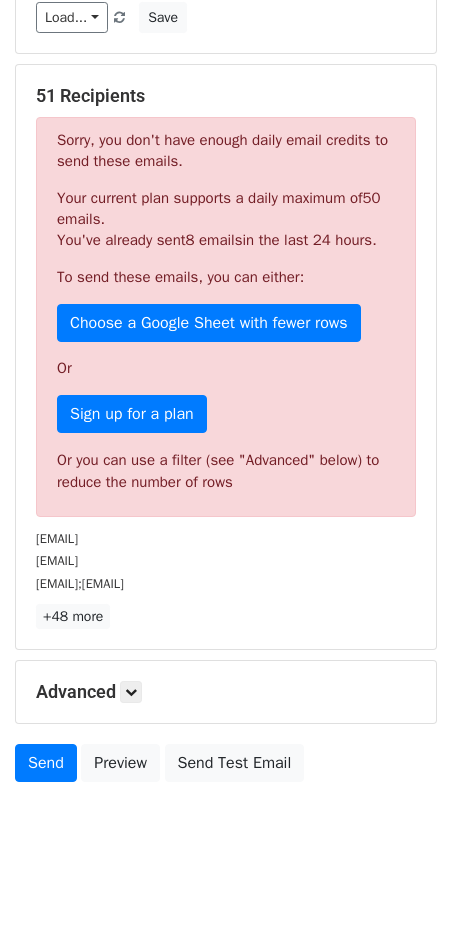 scroll, scrollTop: 354, scrollLeft: 0, axis: vertical 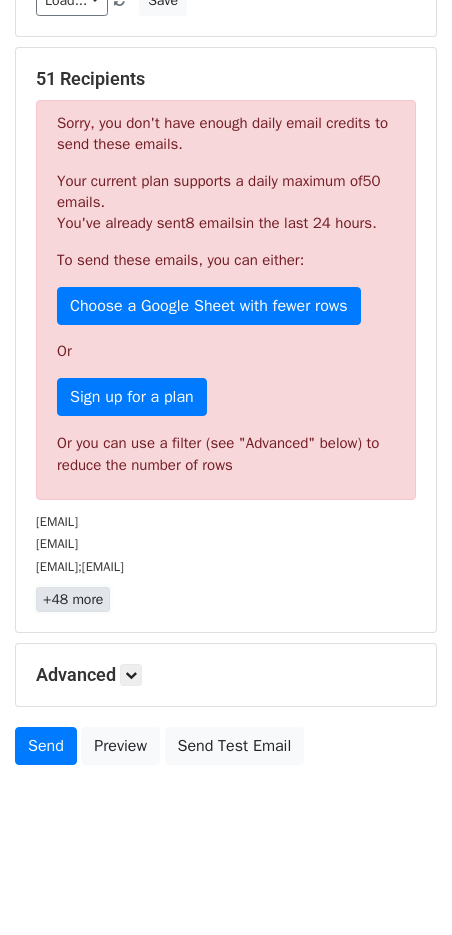 click on "+48 more" at bounding box center (73, 599) 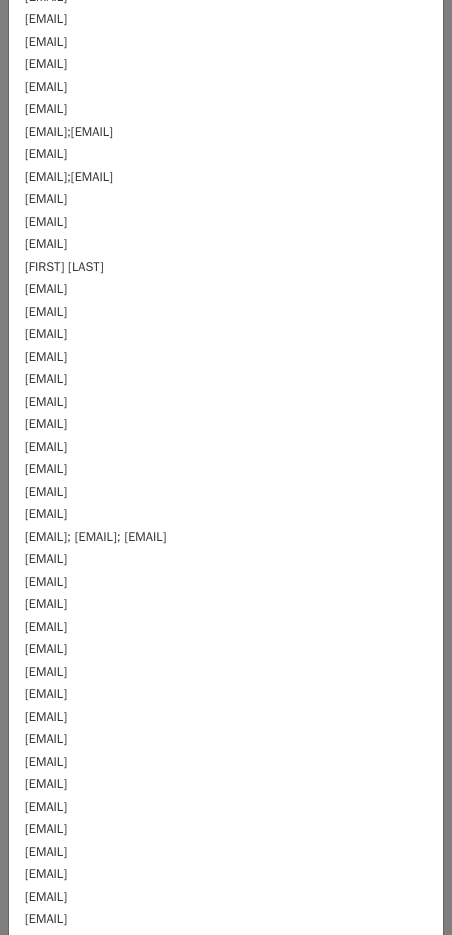scroll, scrollTop: 0, scrollLeft: 0, axis: both 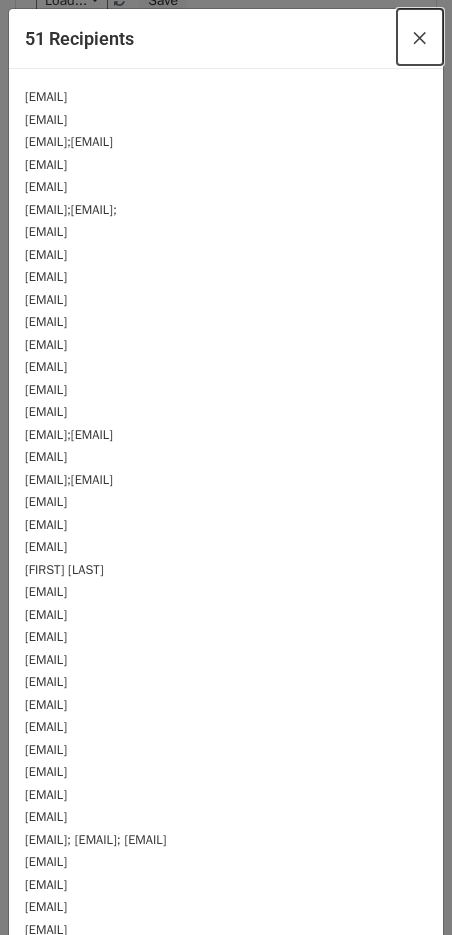 click on "×" at bounding box center (420, 37) 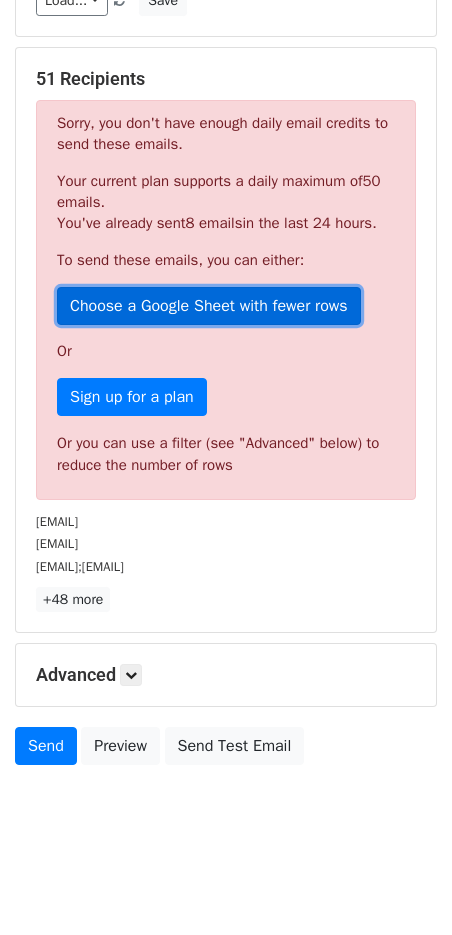 click on "Choose a Google Sheet with fewer rows" at bounding box center [209, 306] 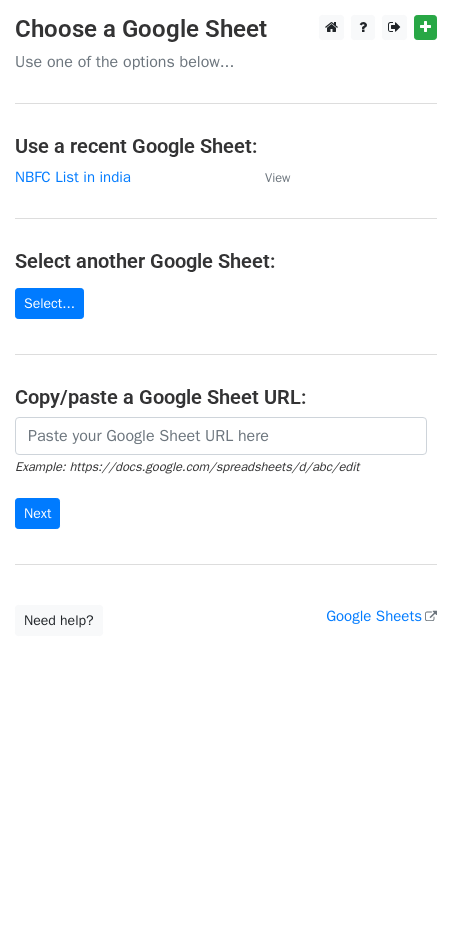 scroll, scrollTop: 0, scrollLeft: 0, axis: both 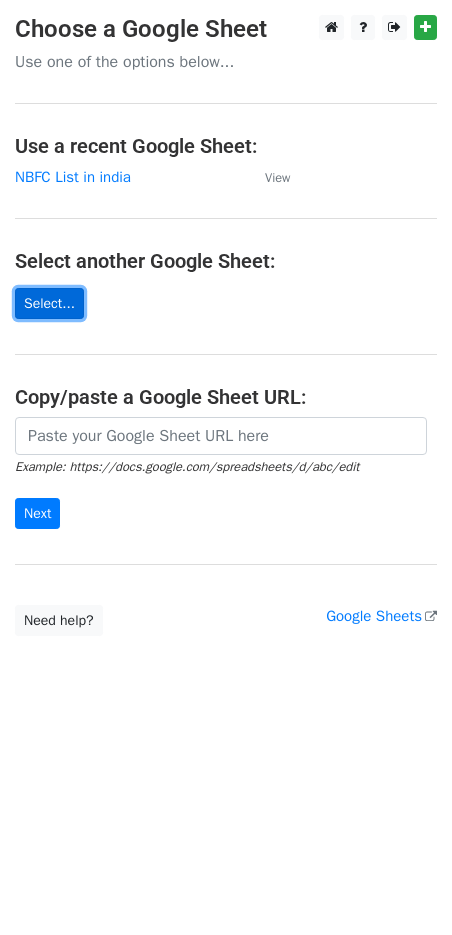 click on "Select..." at bounding box center (49, 303) 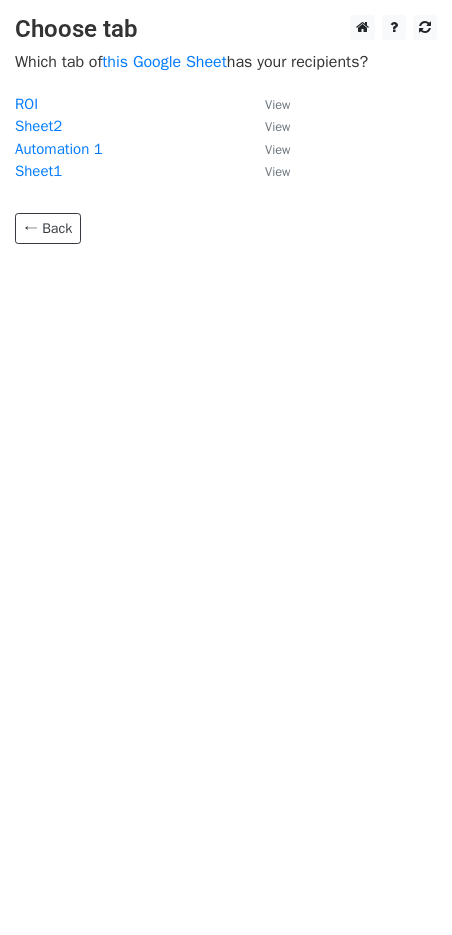 scroll, scrollTop: 0, scrollLeft: 0, axis: both 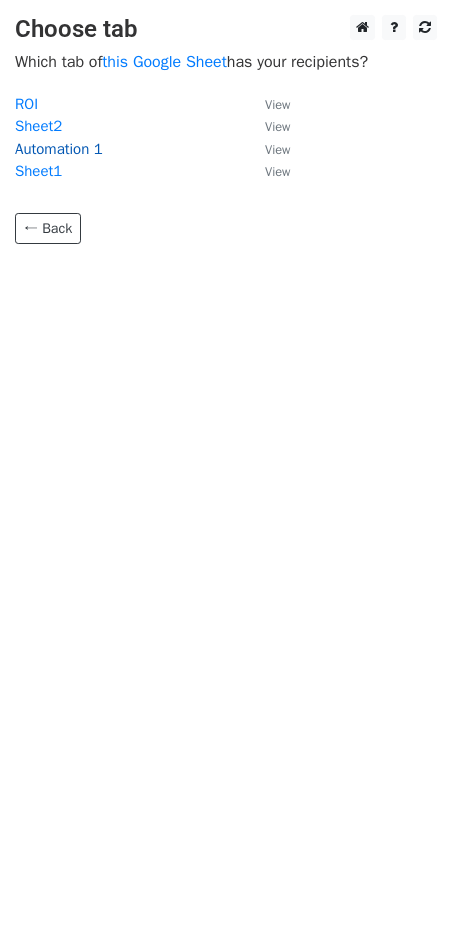 click on "Automation 1" at bounding box center [59, 149] 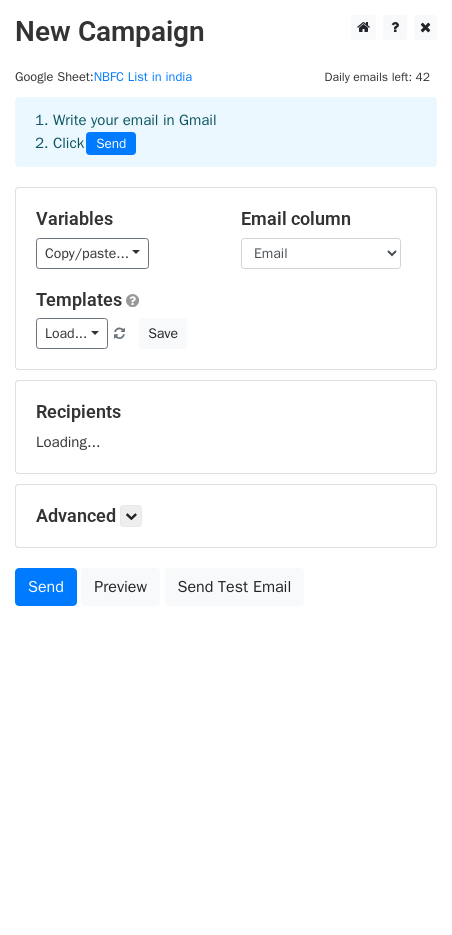 scroll, scrollTop: 0, scrollLeft: 0, axis: both 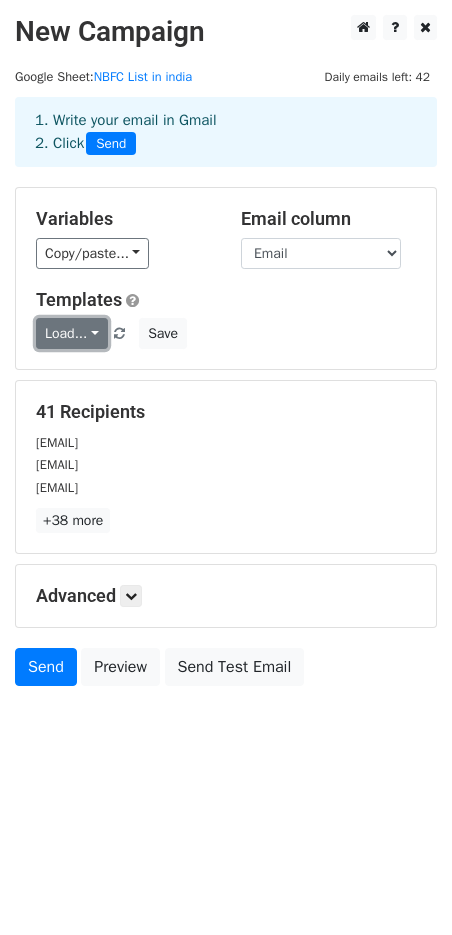 click on "Load..." at bounding box center (72, 333) 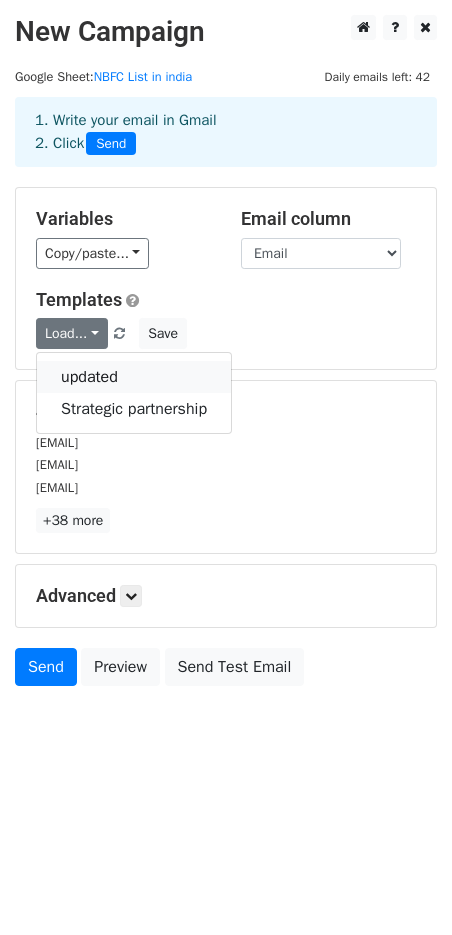 click on "updated" at bounding box center [134, 377] 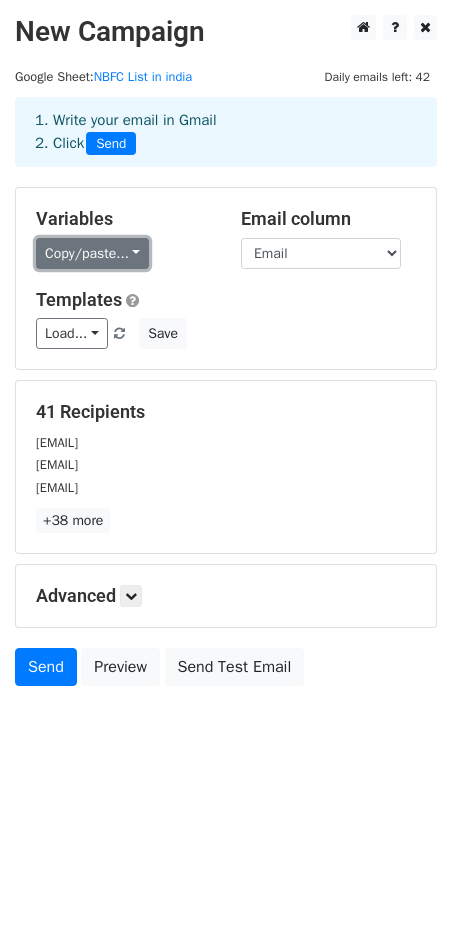 click on "Copy/paste..." at bounding box center (92, 253) 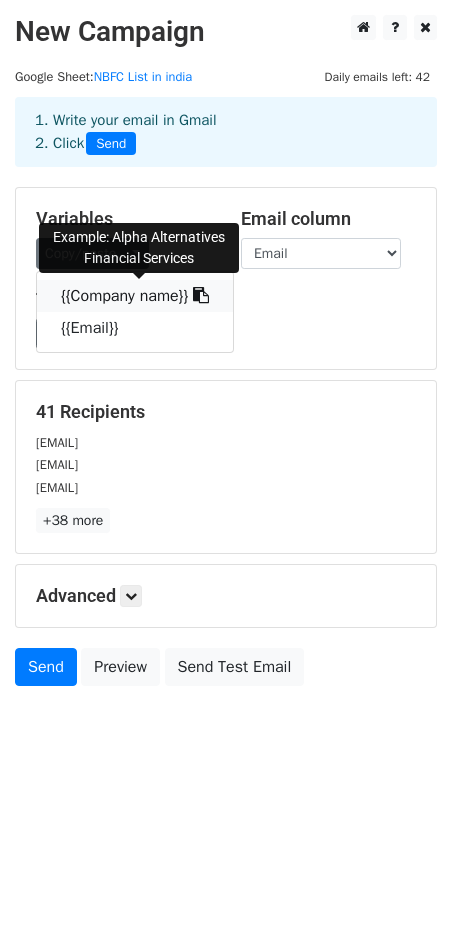 click on "{{Company name}}" at bounding box center [135, 296] 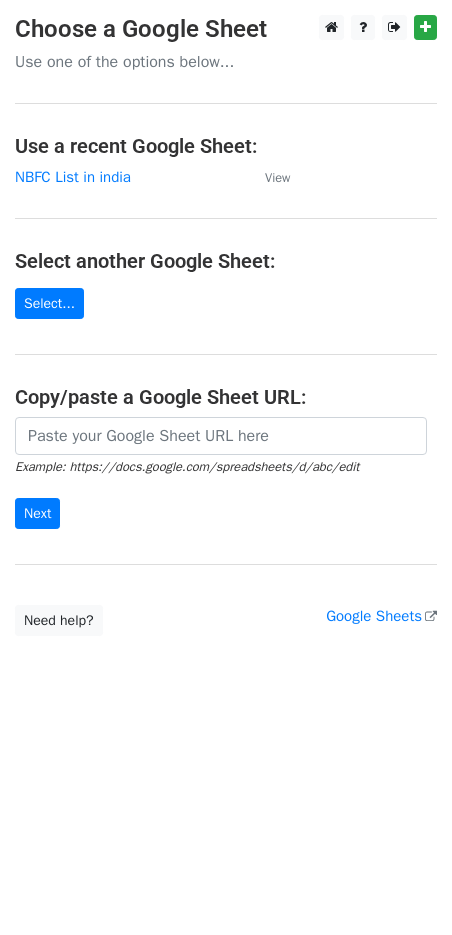 scroll, scrollTop: 0, scrollLeft: 0, axis: both 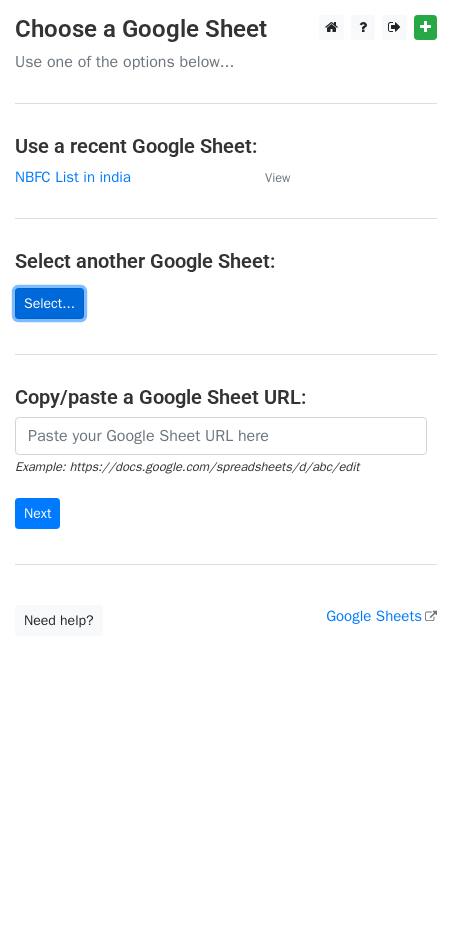 click on "Select..." at bounding box center [49, 303] 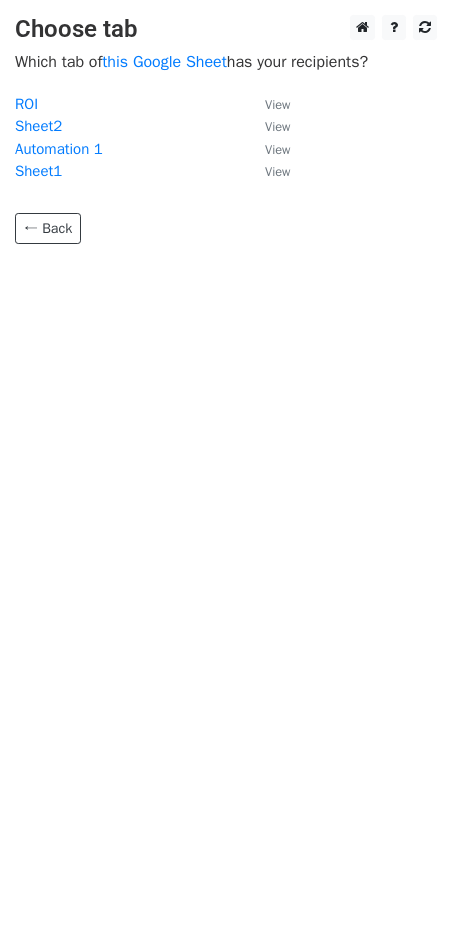 scroll, scrollTop: 0, scrollLeft: 0, axis: both 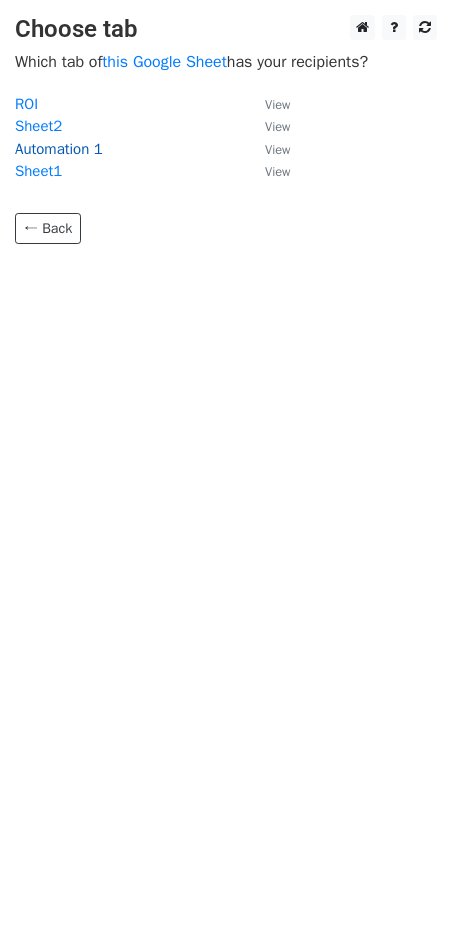 click on "Automation 1" at bounding box center (59, 149) 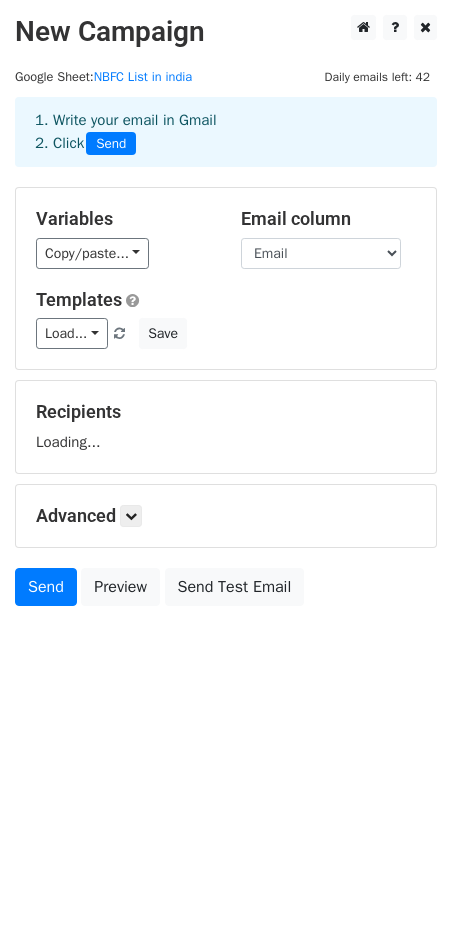scroll, scrollTop: 0, scrollLeft: 0, axis: both 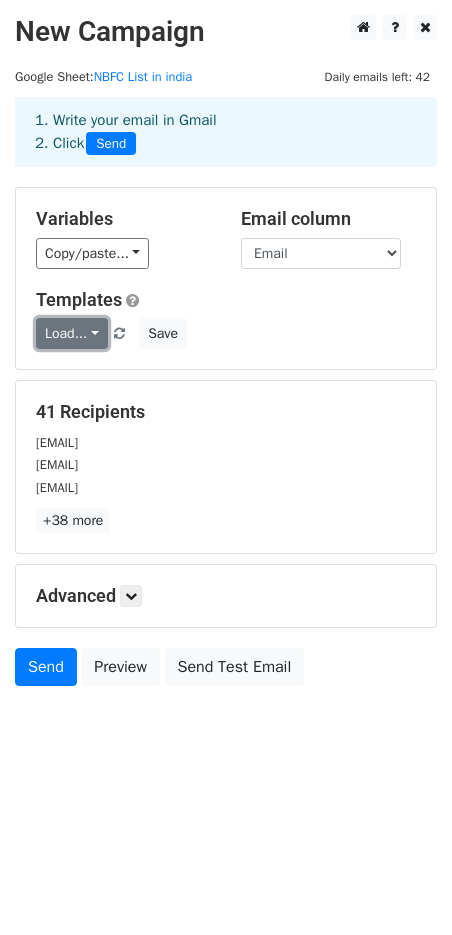 click on "Load..." at bounding box center (72, 333) 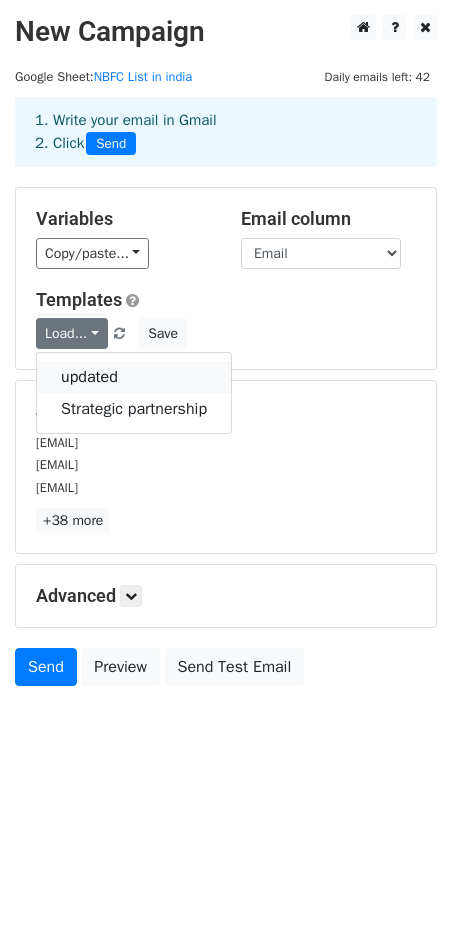 click on "updated" at bounding box center (134, 377) 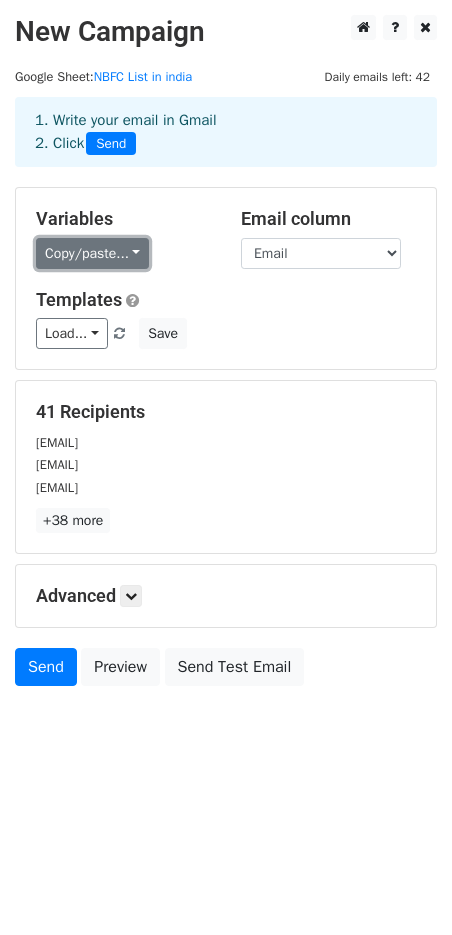 click on "Copy/paste..." at bounding box center [92, 253] 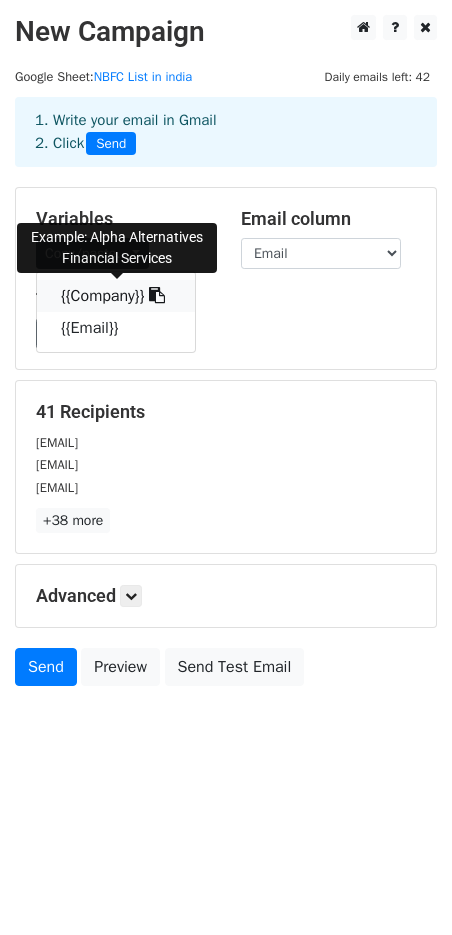 click at bounding box center [157, 295] 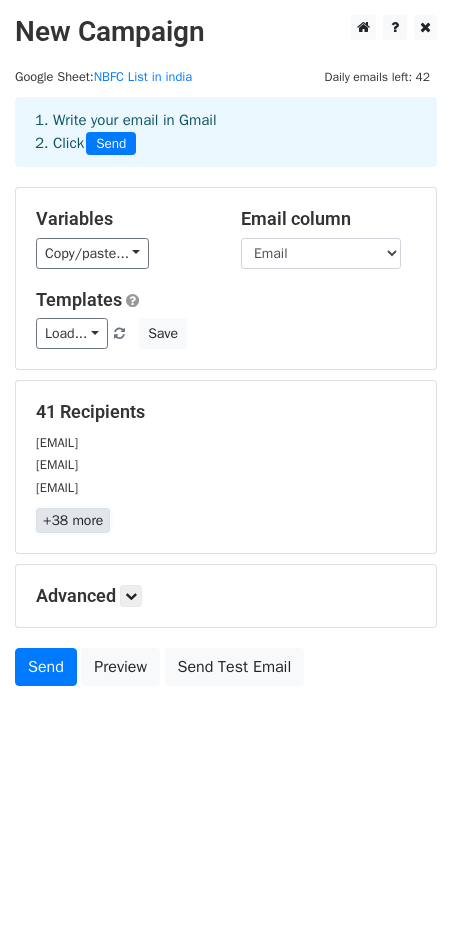 click on "+38 more" at bounding box center (73, 520) 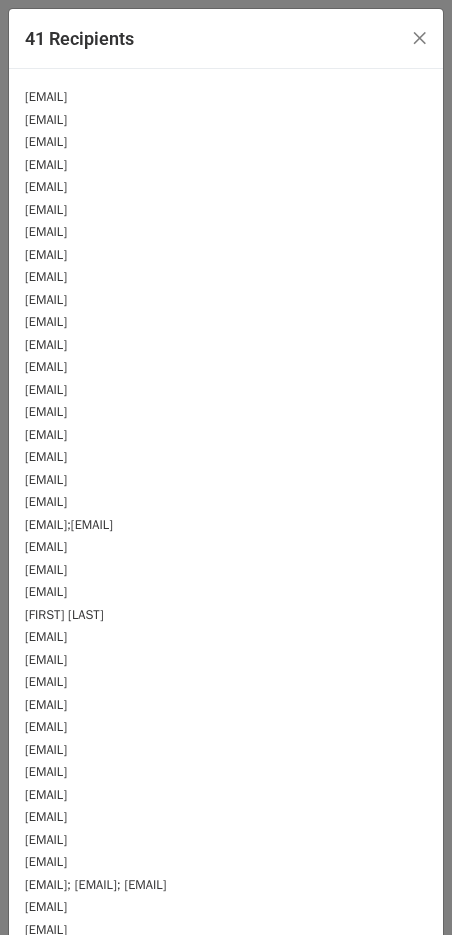 scroll, scrollTop: 191, scrollLeft: 0, axis: vertical 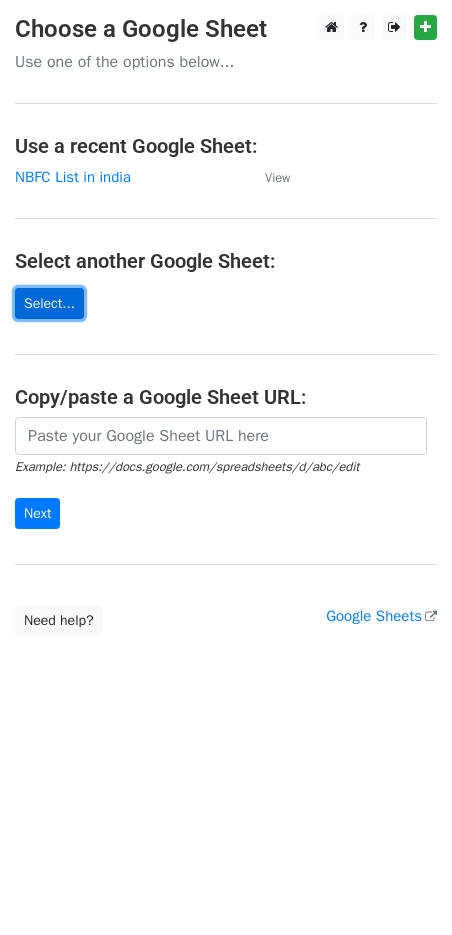 click on "Select..." at bounding box center (49, 303) 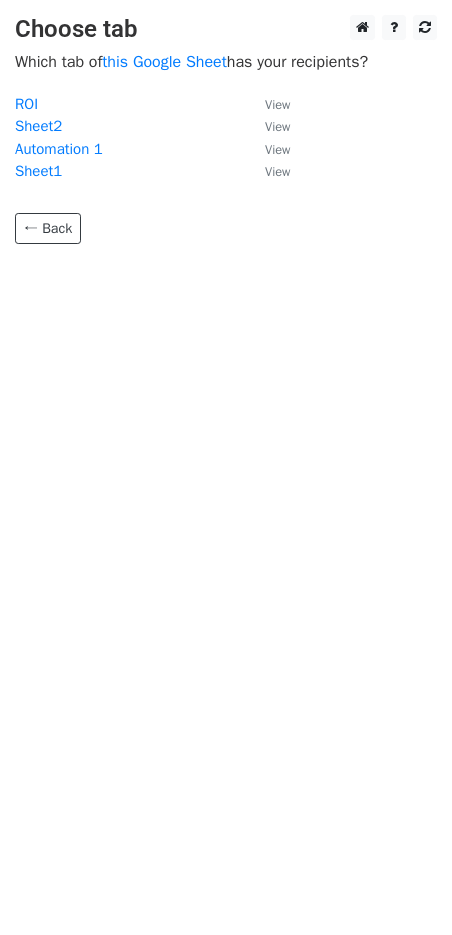 scroll, scrollTop: 0, scrollLeft: 0, axis: both 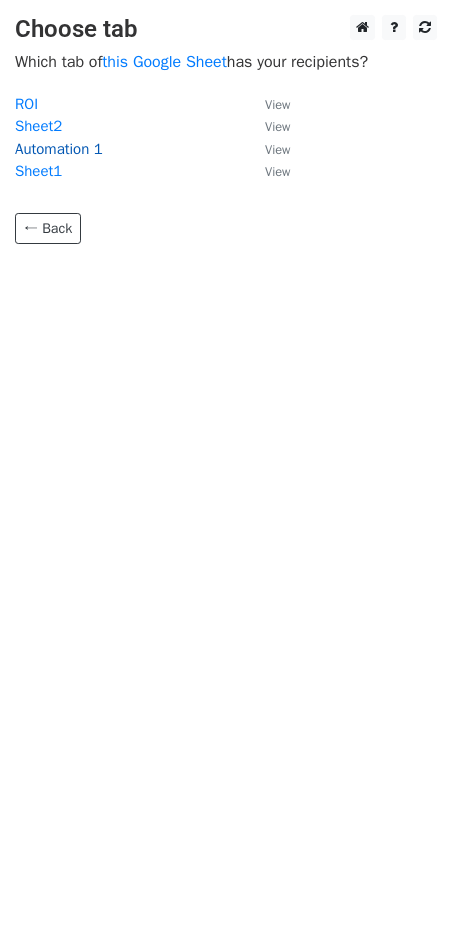 click on "Automation 1" at bounding box center (59, 149) 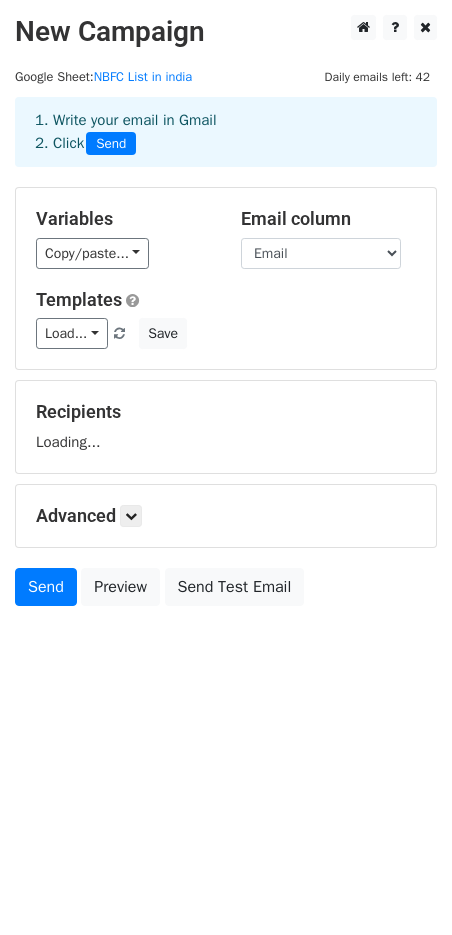 scroll, scrollTop: 0, scrollLeft: 0, axis: both 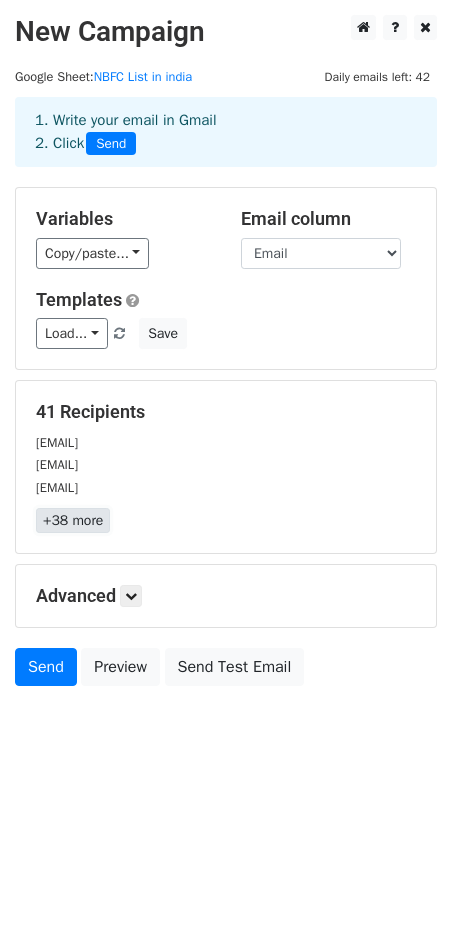 click on "+38 more" at bounding box center [73, 520] 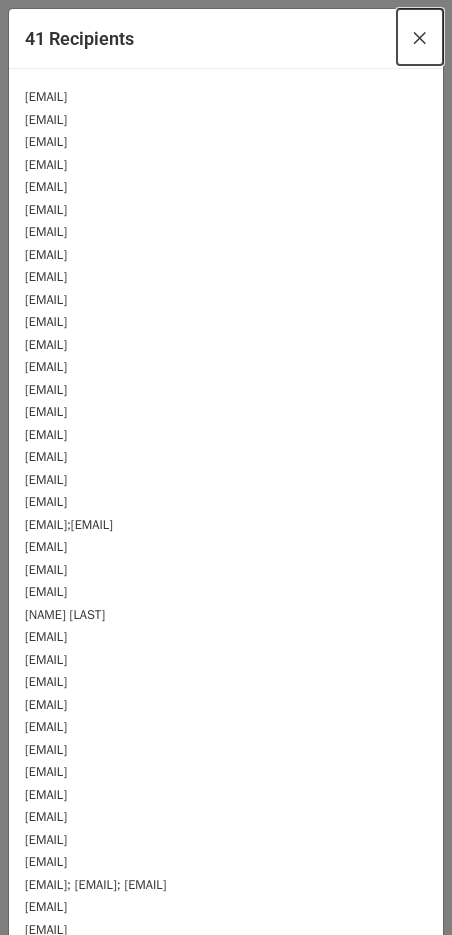 click on "×" at bounding box center (420, 37) 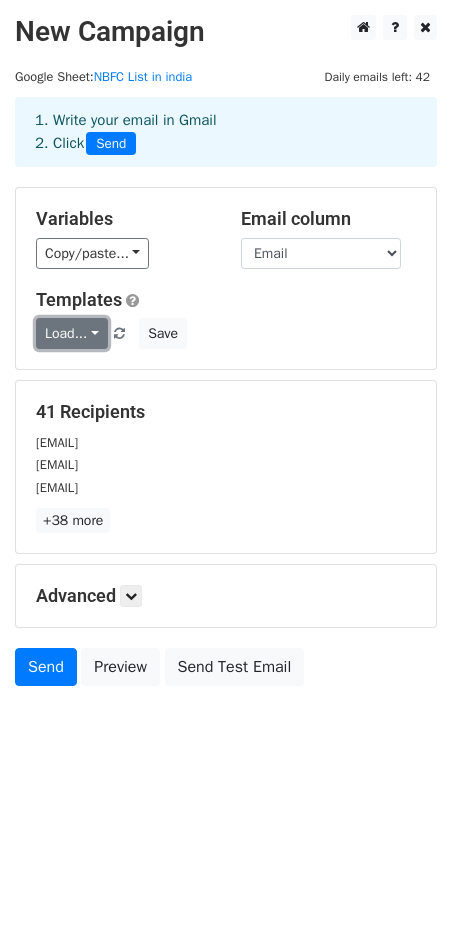 click on "Load..." at bounding box center (72, 333) 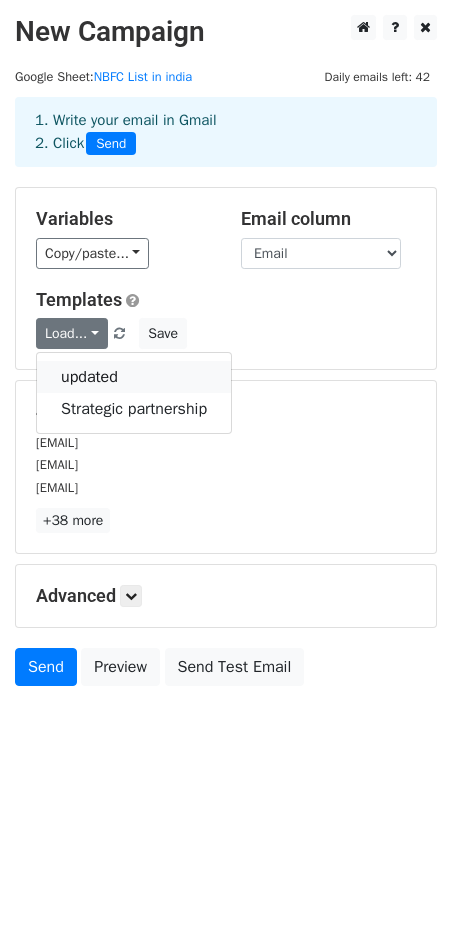 click on "updated" at bounding box center [134, 377] 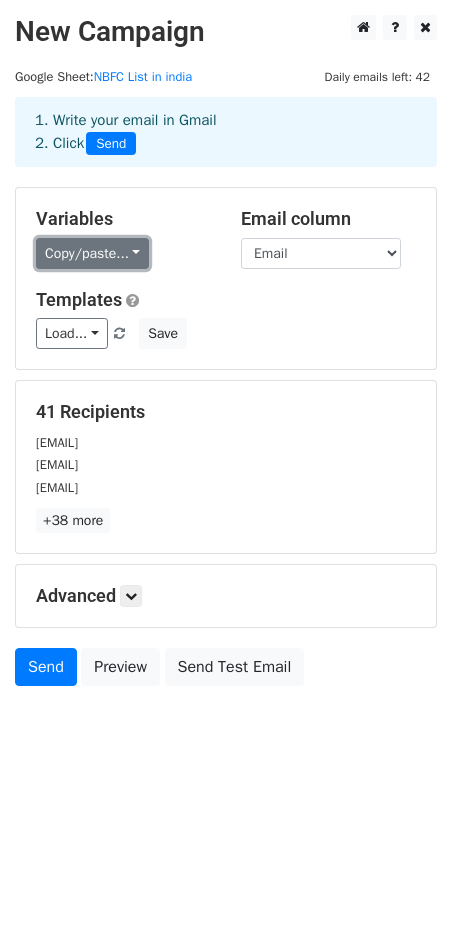 click on "Copy/paste..." at bounding box center (92, 253) 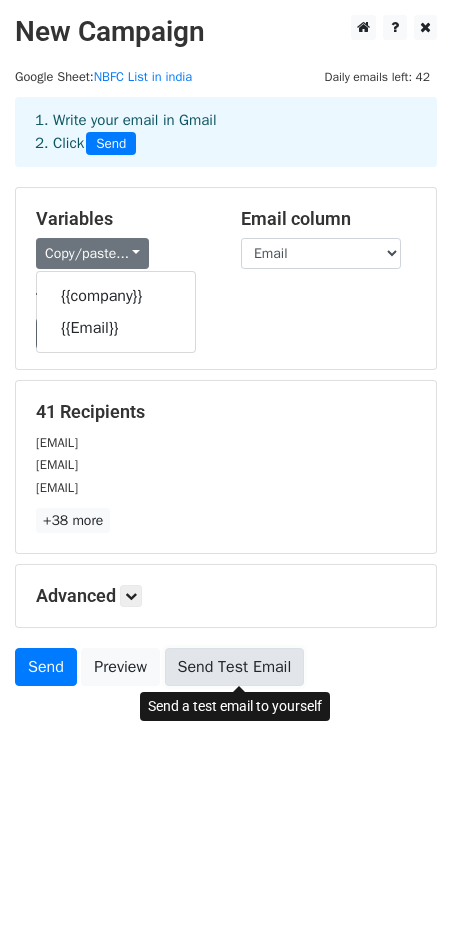 click on "Send Test Email" at bounding box center (235, 667) 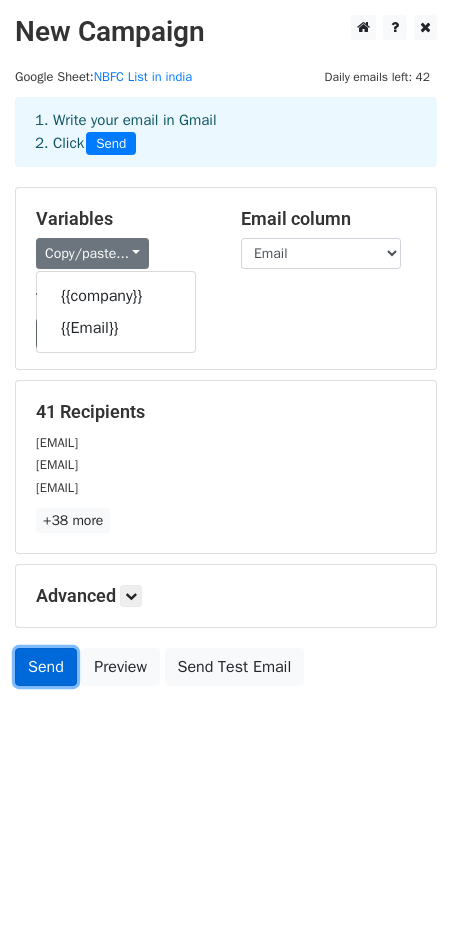 click on "Send" at bounding box center [46, 667] 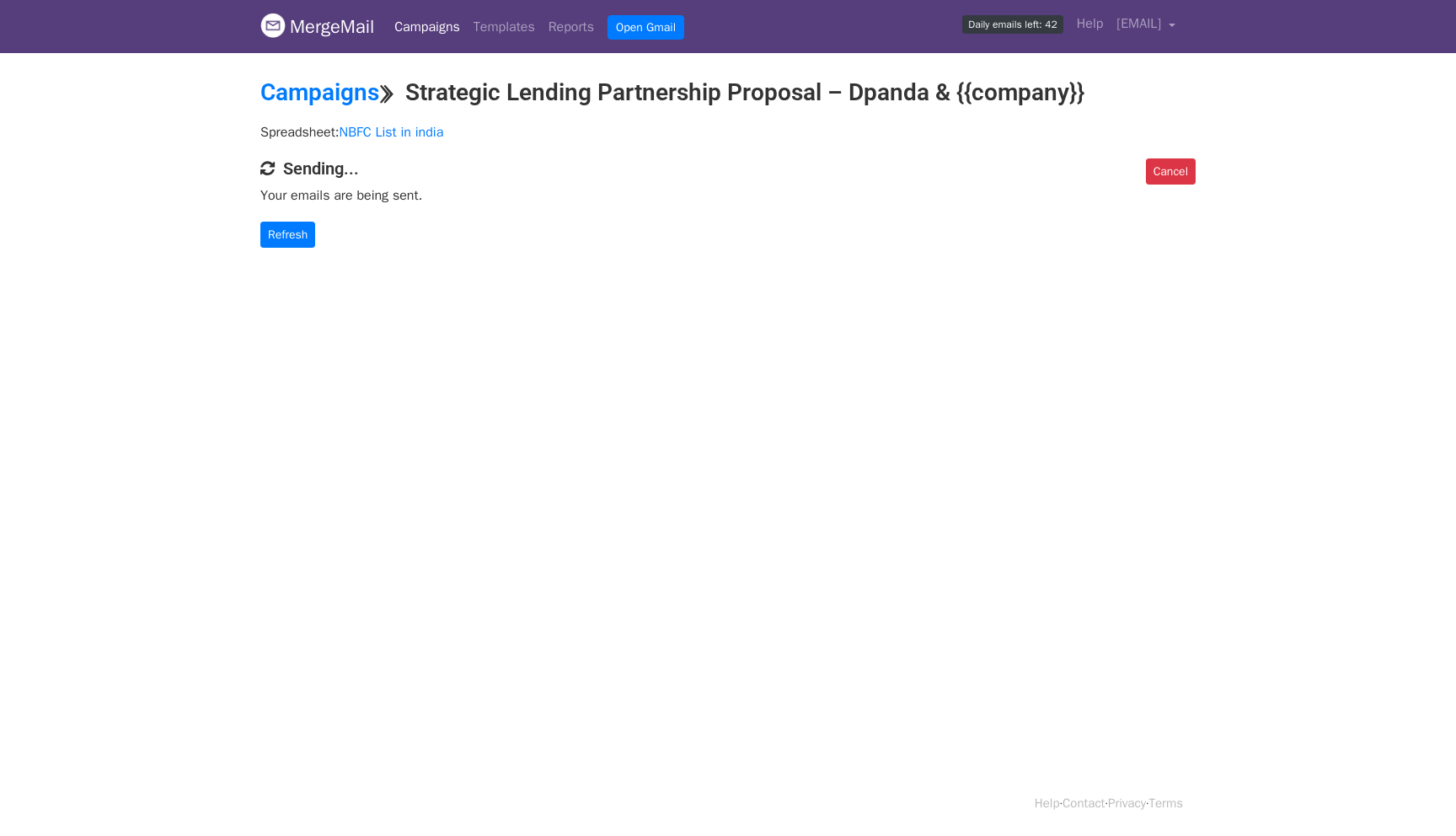scroll, scrollTop: 0, scrollLeft: 0, axis: both 